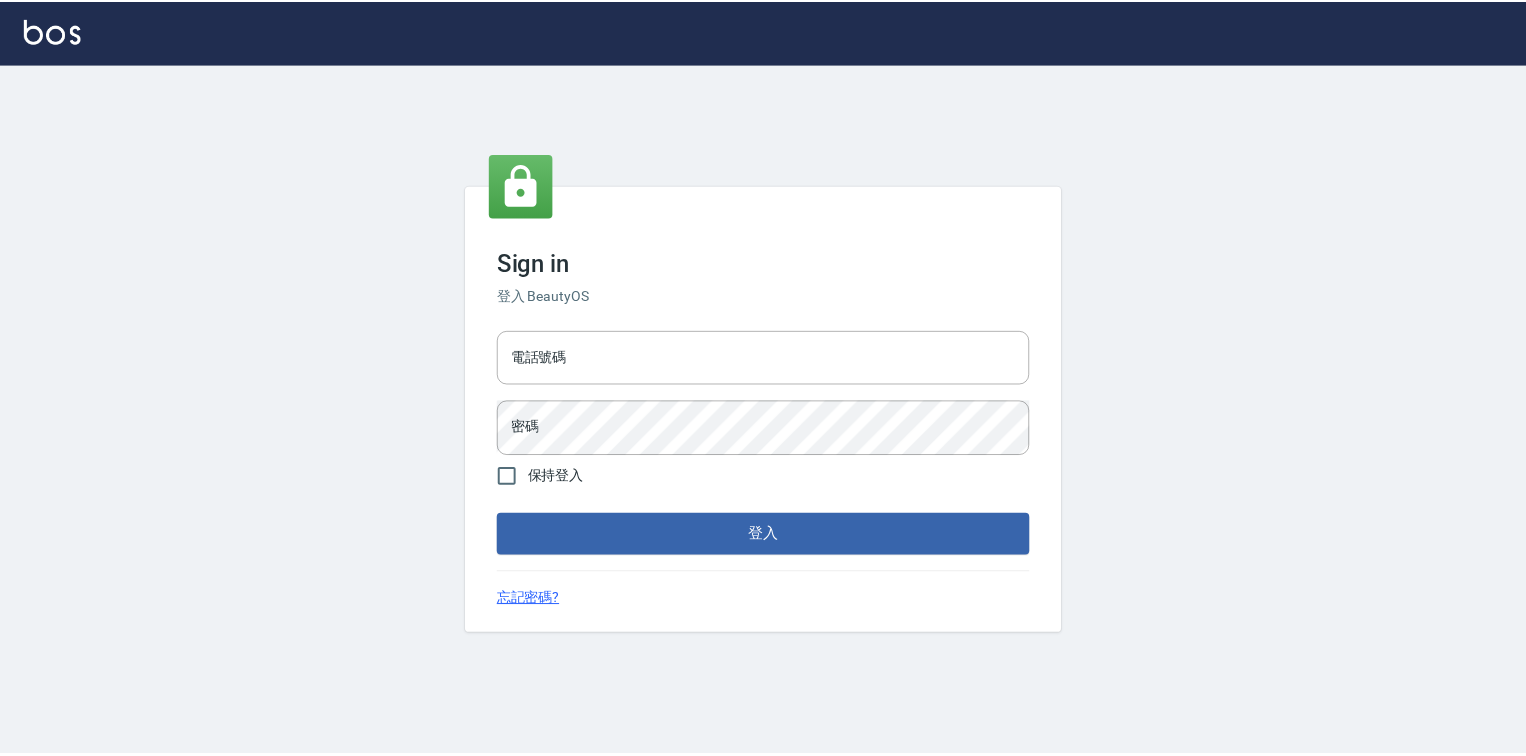 scroll, scrollTop: 0, scrollLeft: 0, axis: both 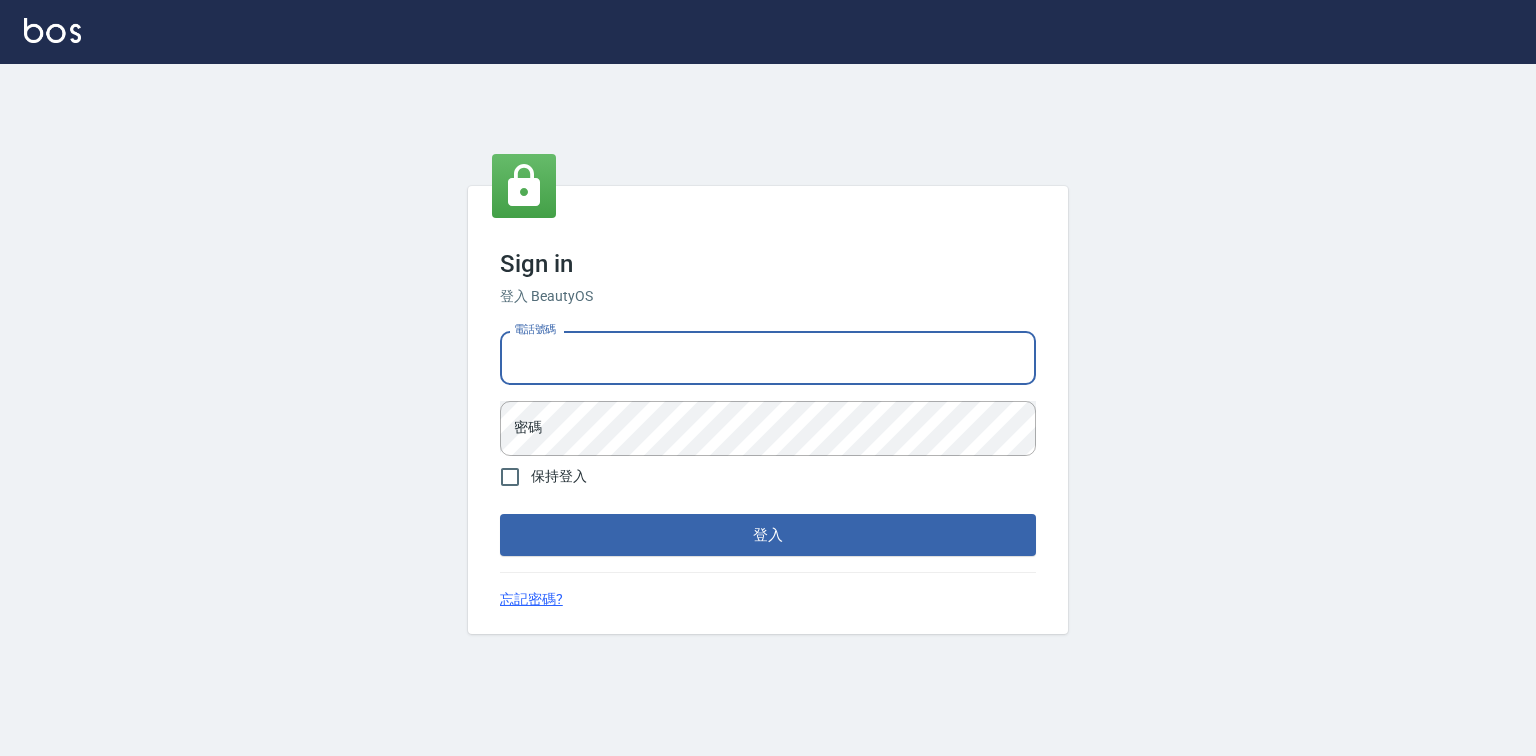 click on "電話號碼" at bounding box center [768, 358] 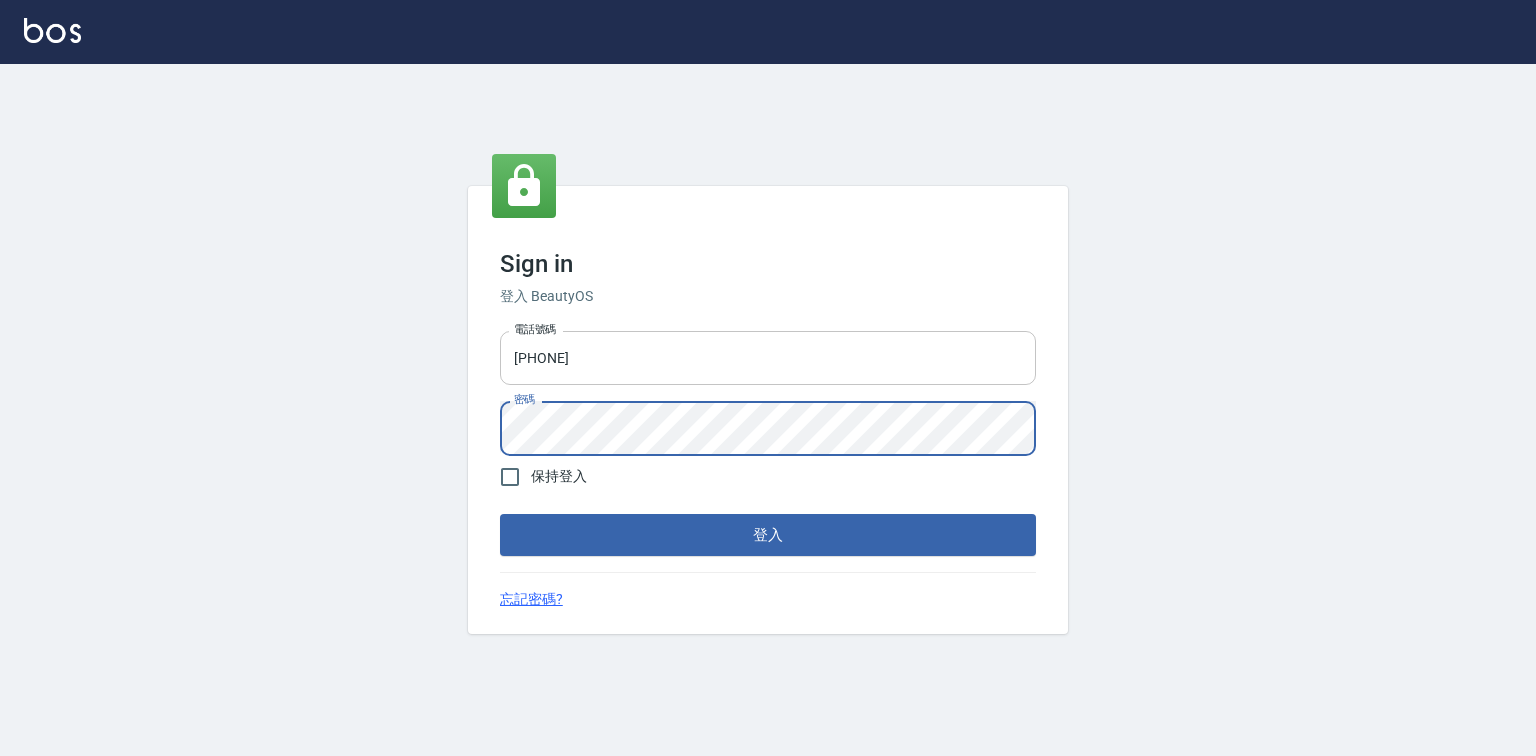 click on "登入" at bounding box center (768, 535) 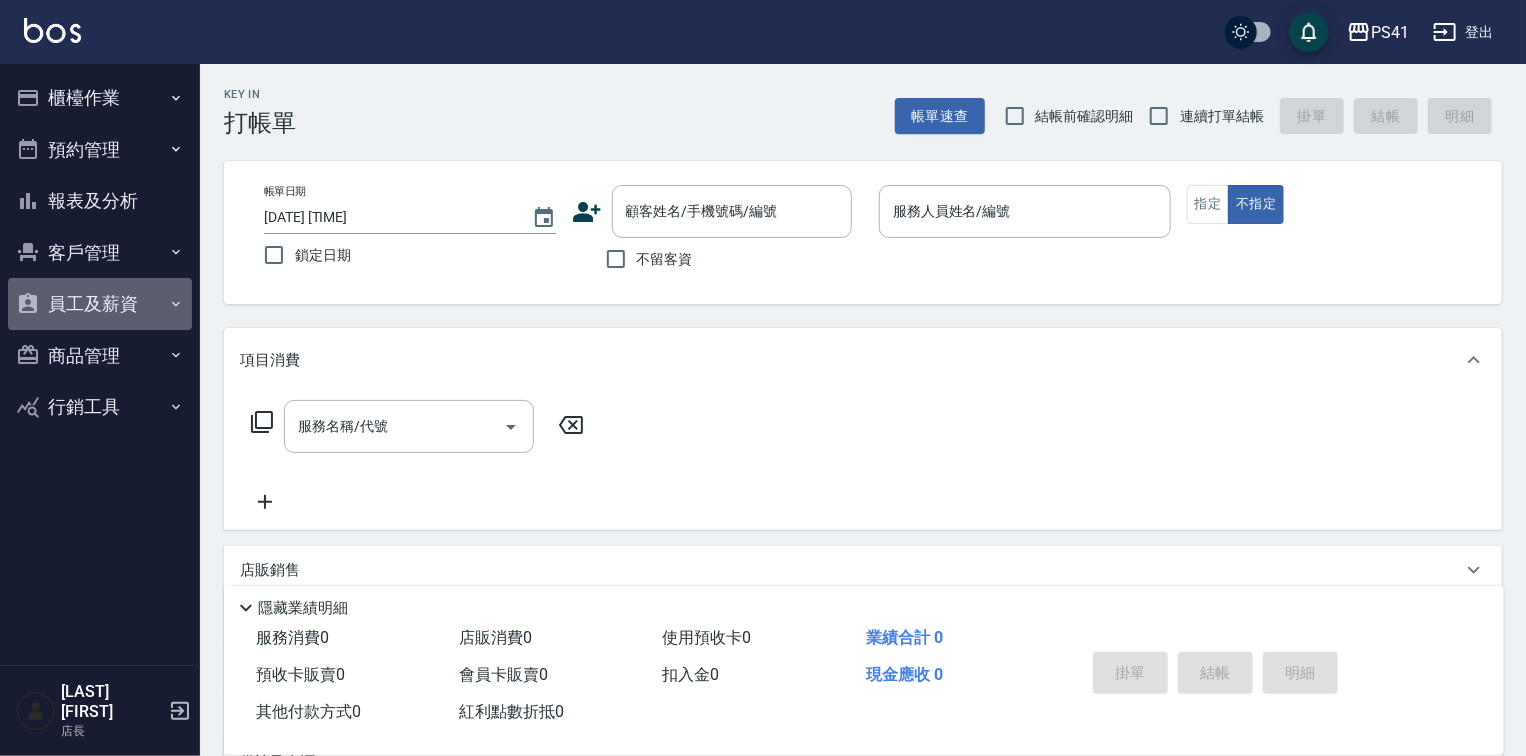 click on "員工及薪資" at bounding box center (100, 304) 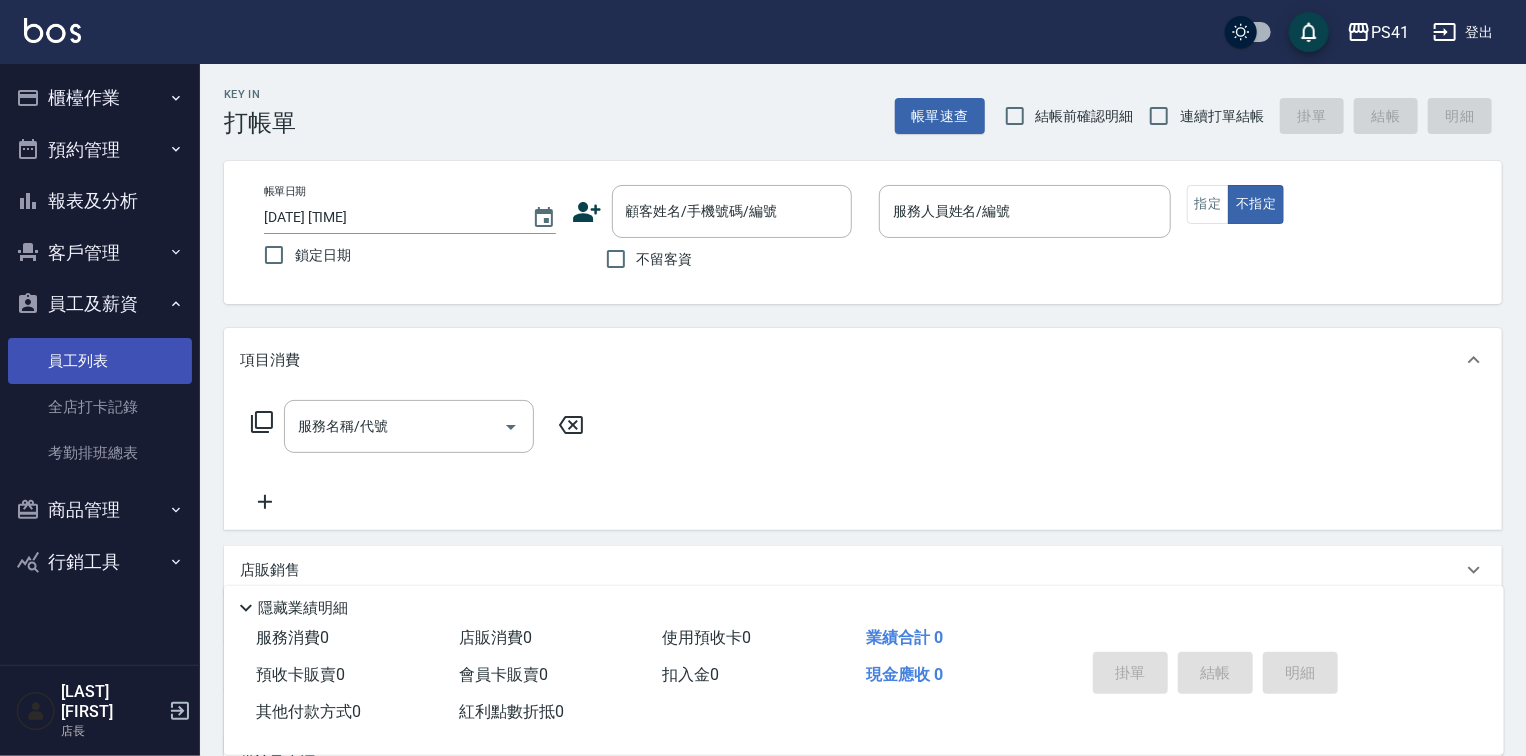 click on "員工列表" at bounding box center (100, 361) 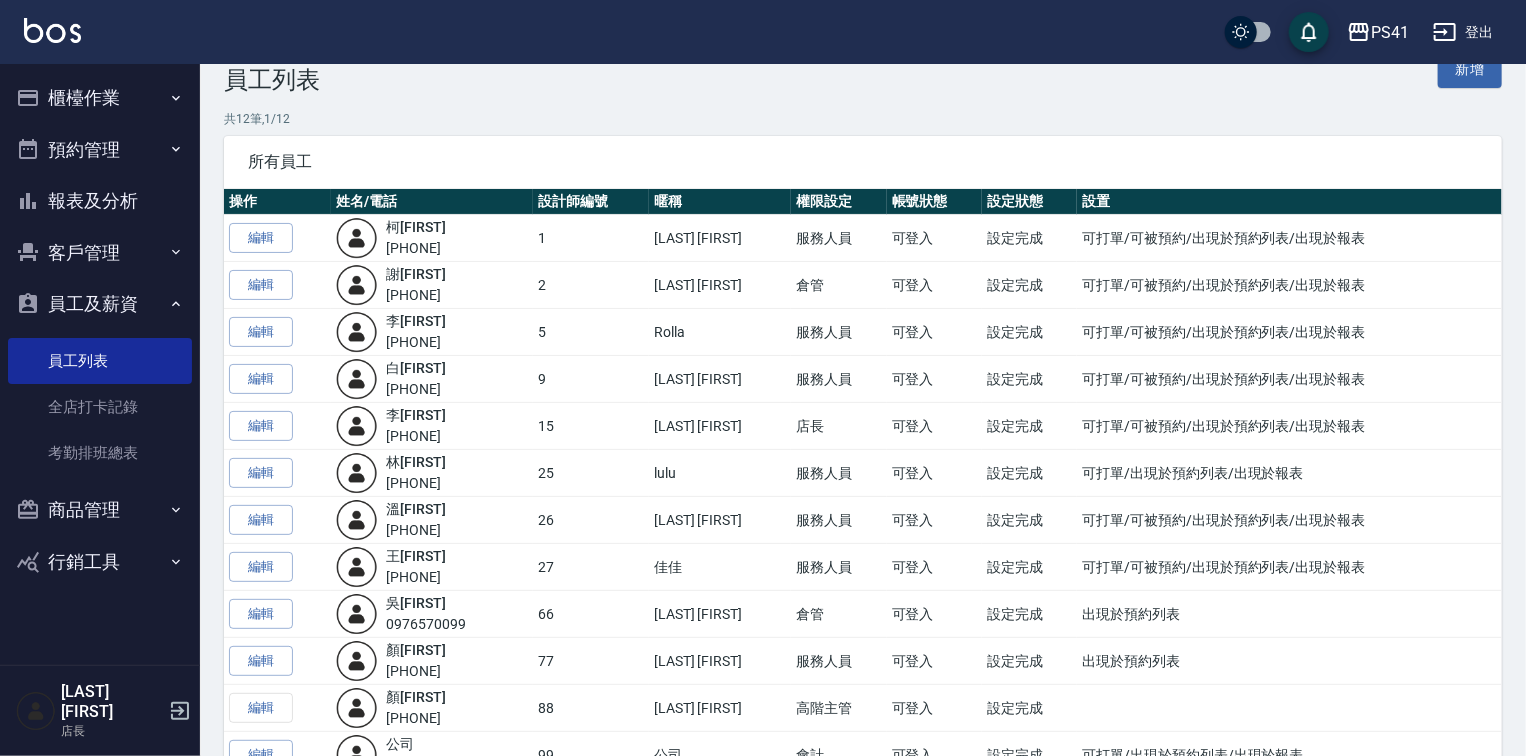 scroll, scrollTop: 146, scrollLeft: 0, axis: vertical 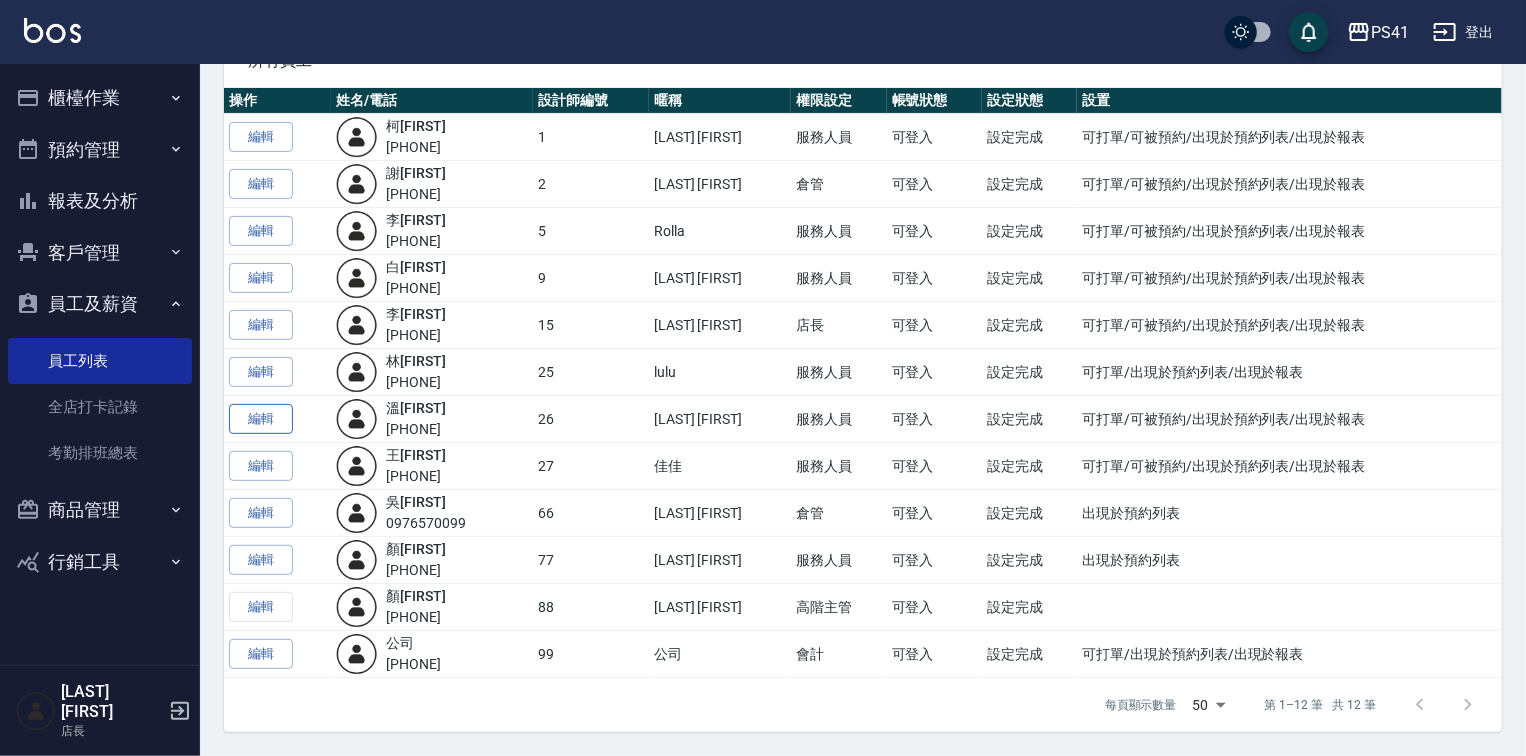 click on "編輯" at bounding box center (261, 419) 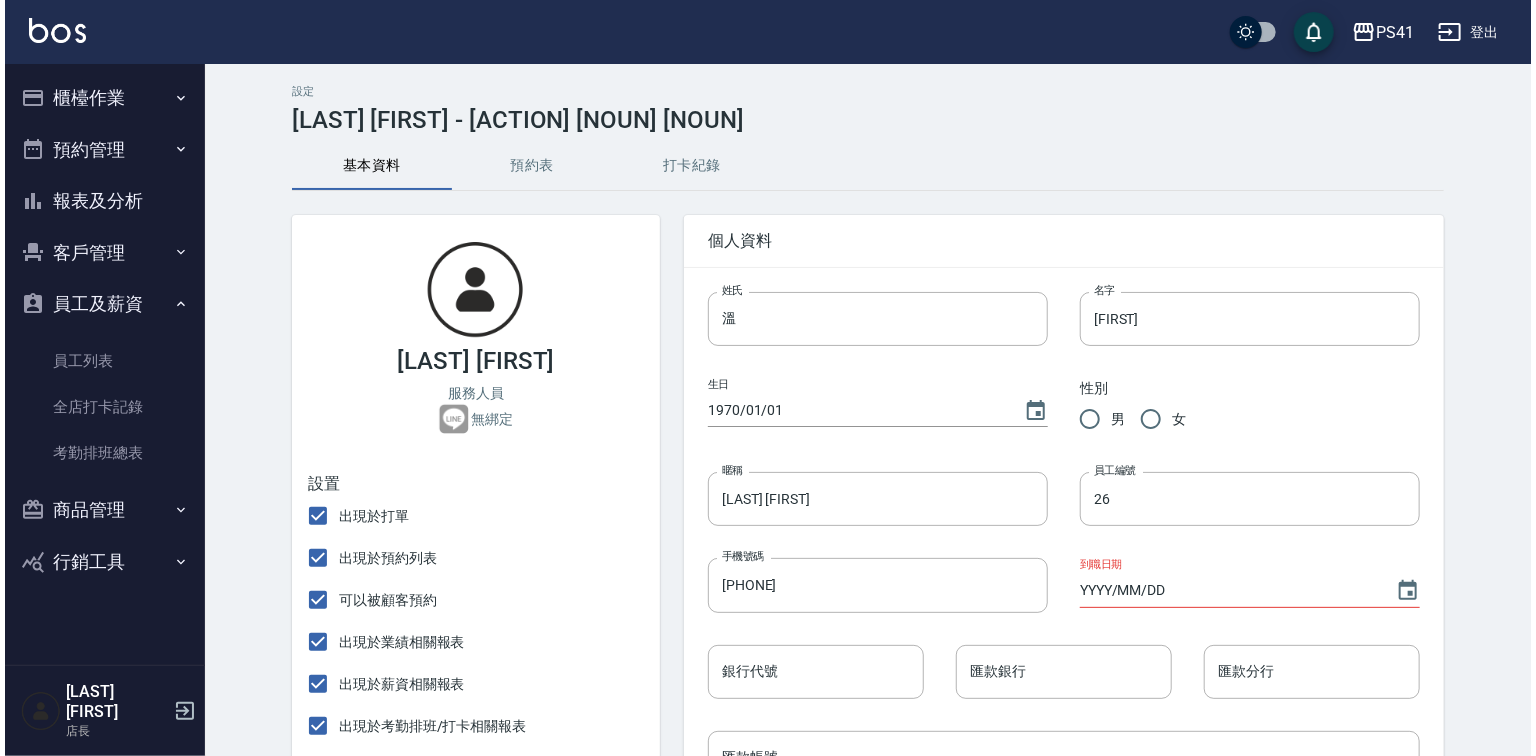 scroll, scrollTop: 0, scrollLeft: 0, axis: both 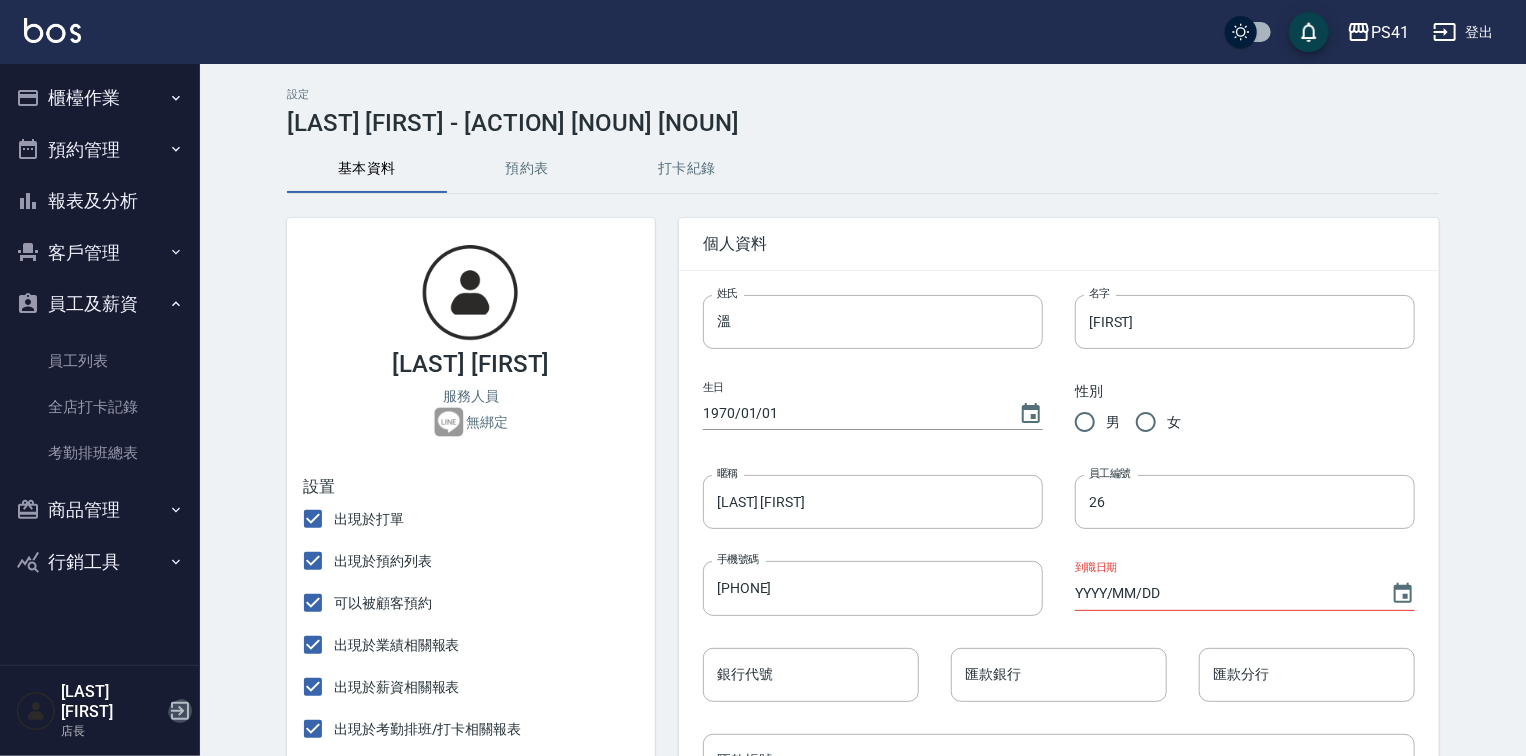 click 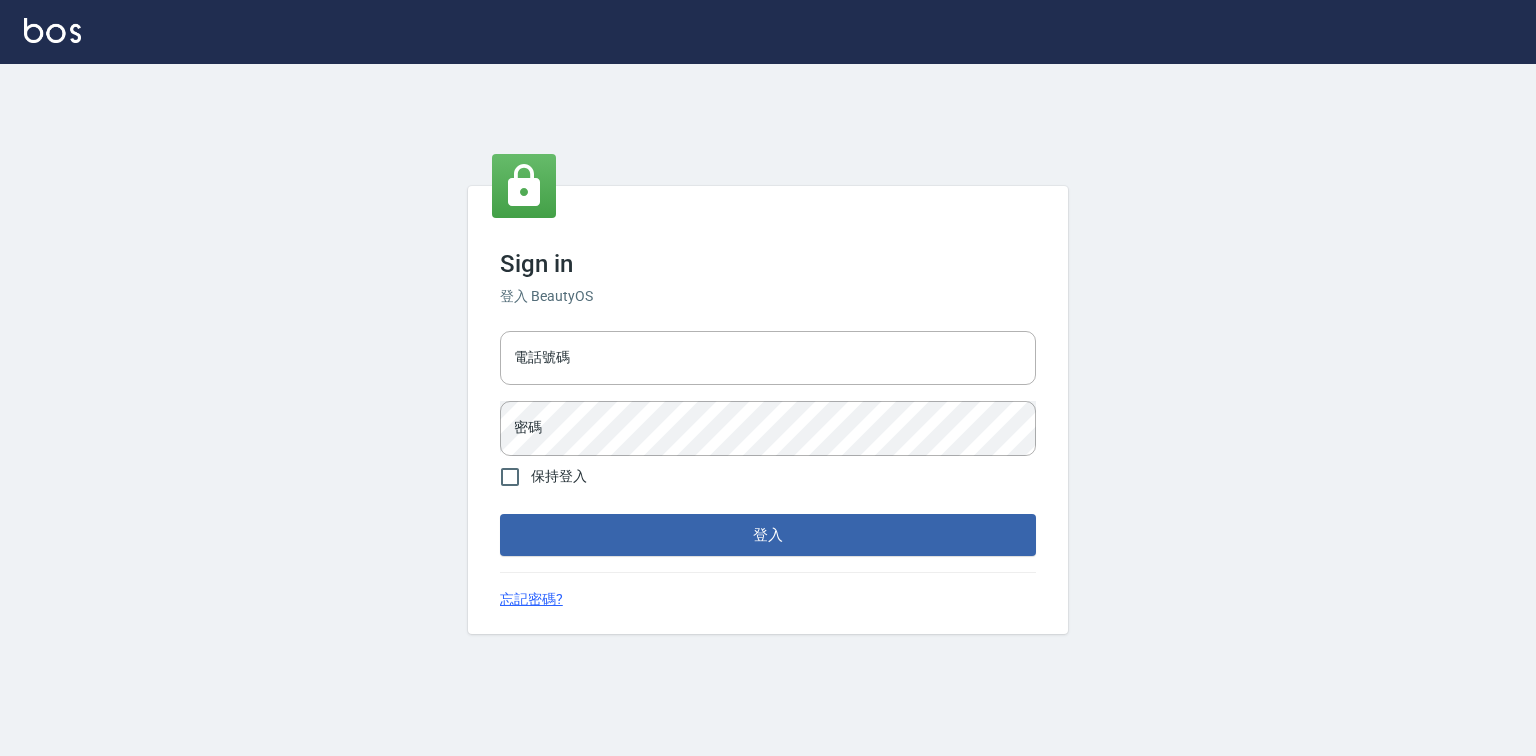 scroll, scrollTop: 0, scrollLeft: 0, axis: both 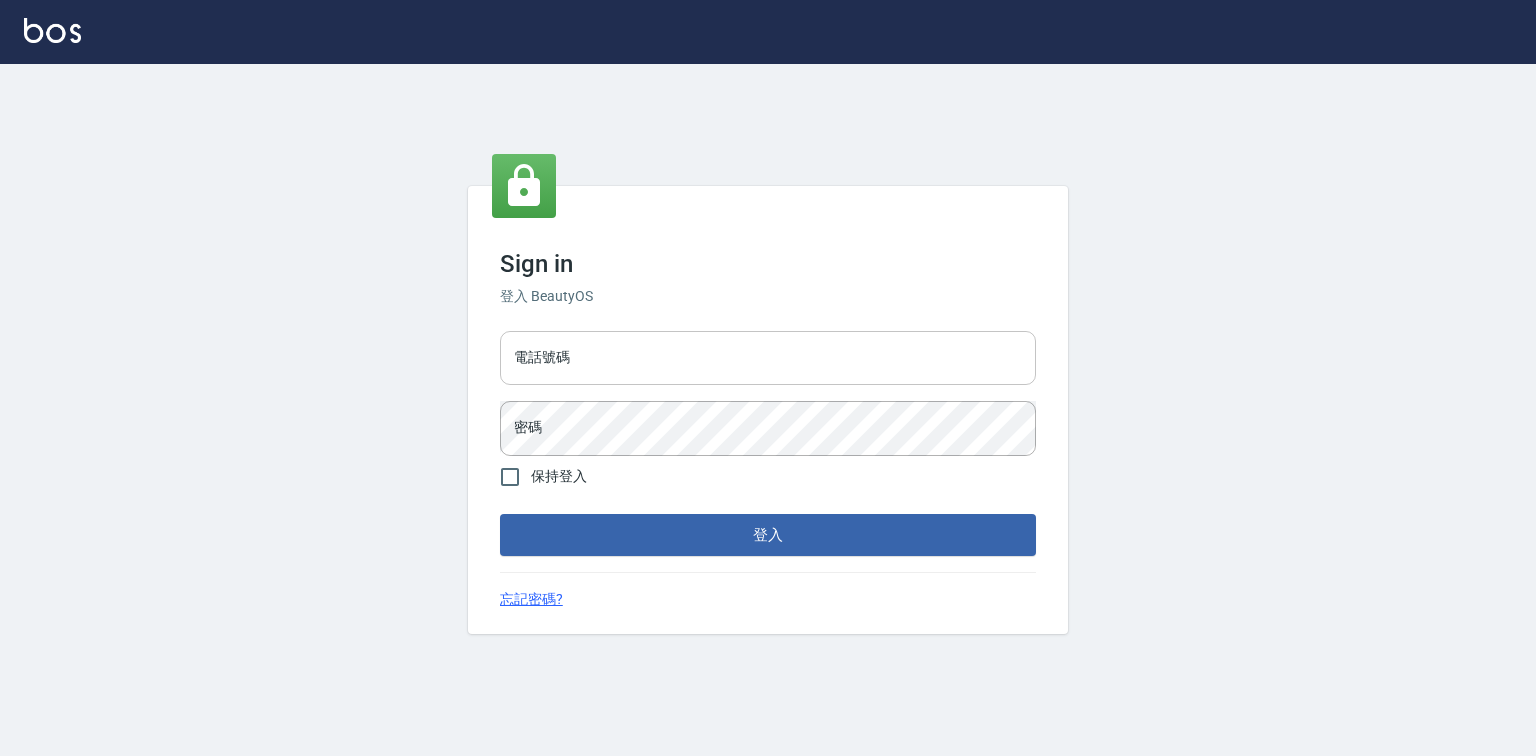 click on "電話號碼" at bounding box center [768, 358] 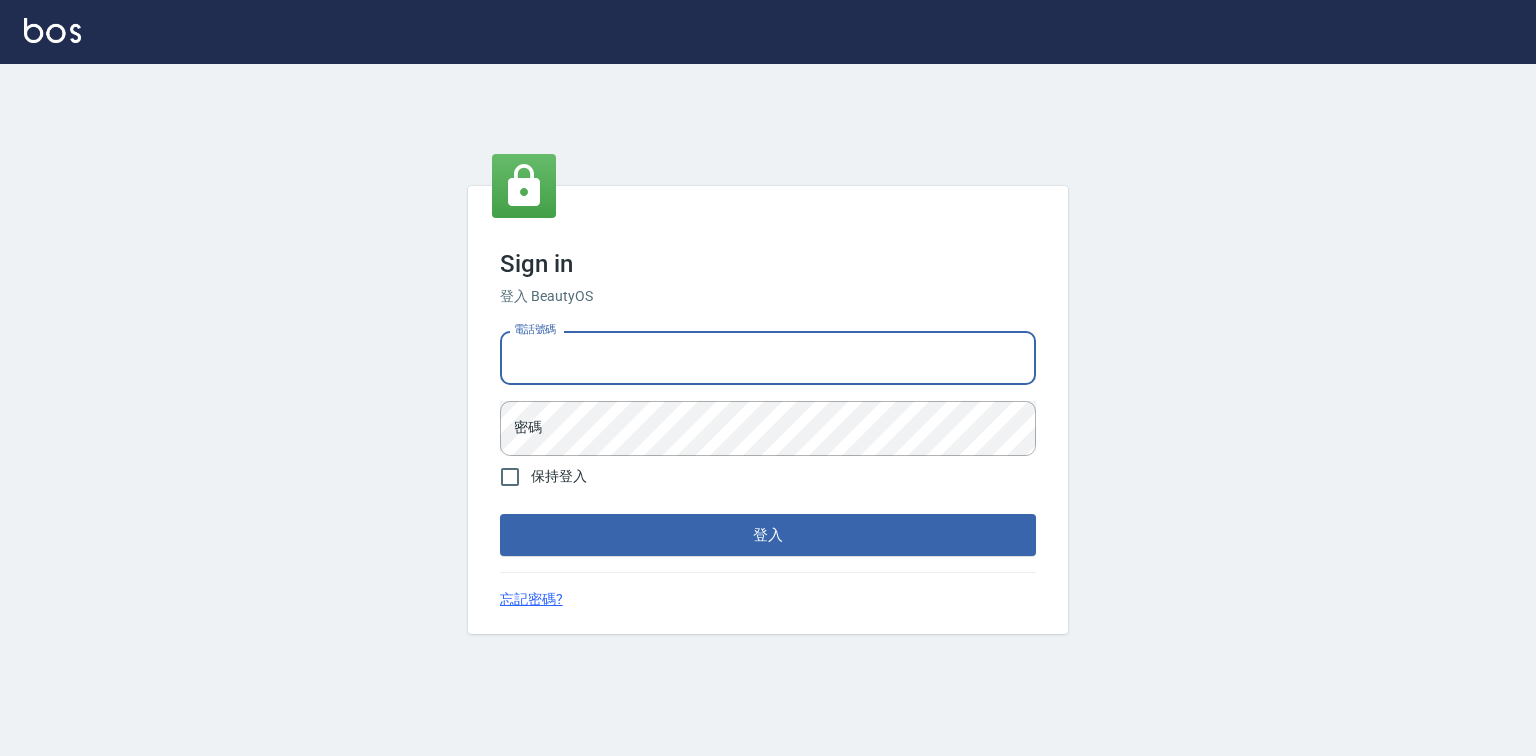 type on "[PHONE]" 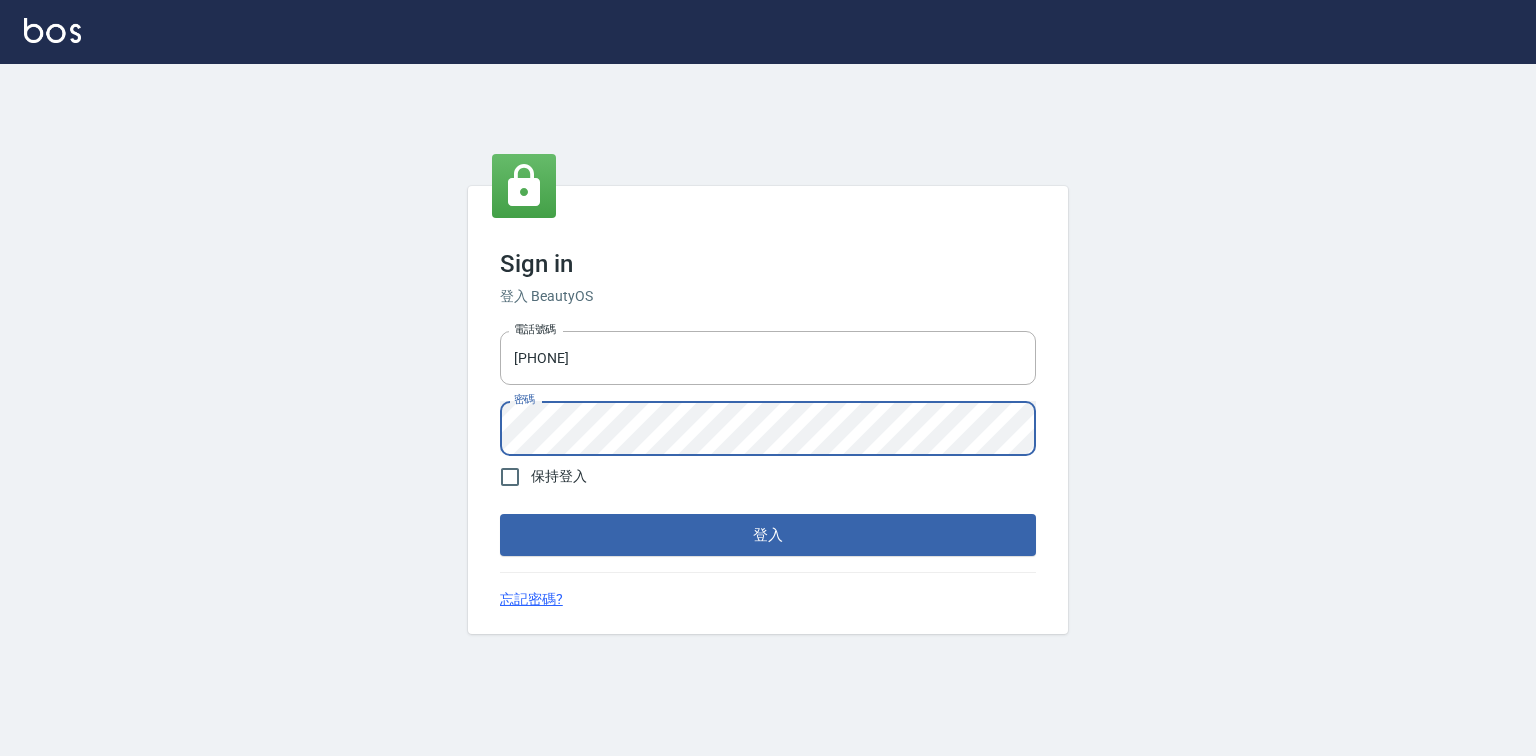 click on "登入" at bounding box center [768, 535] 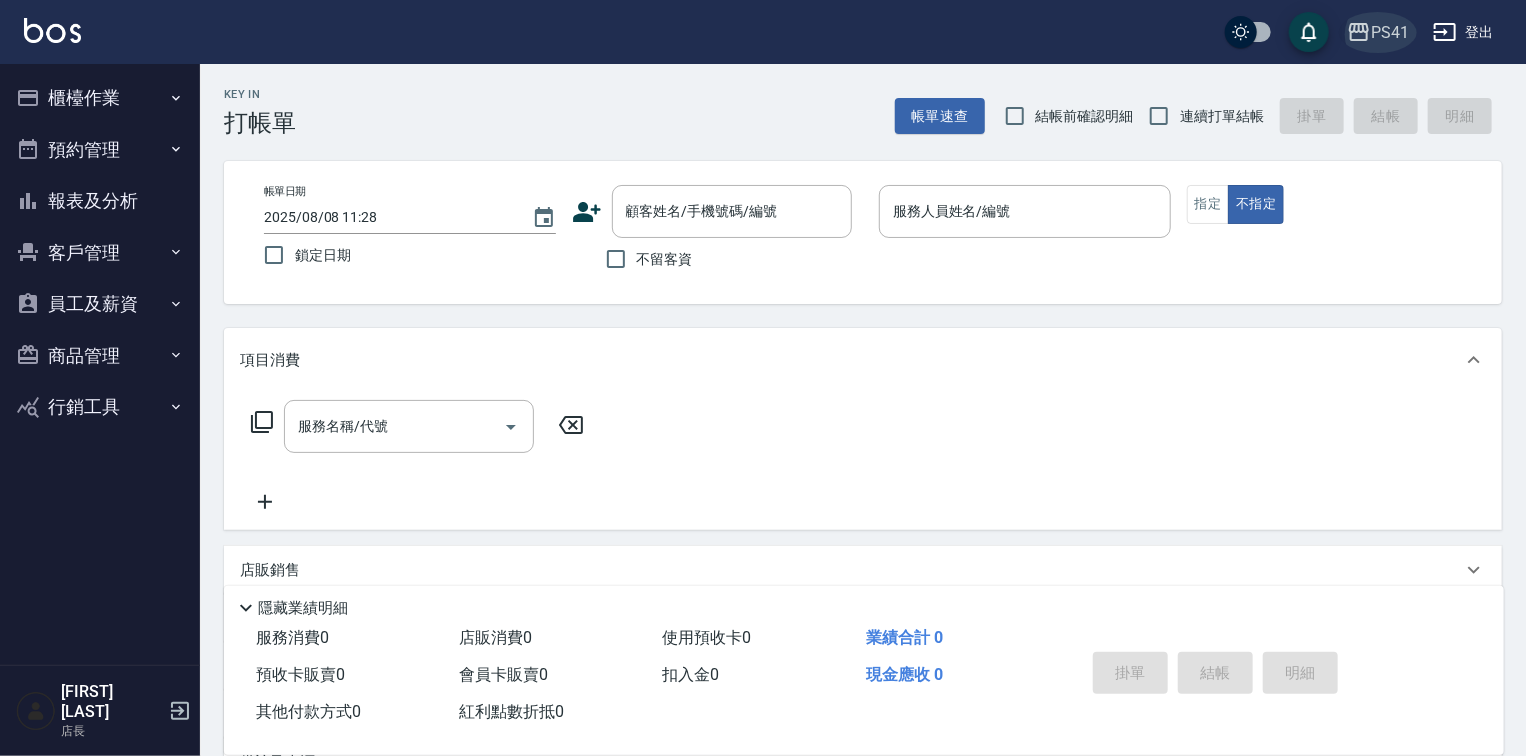 click on "PS41" at bounding box center [1378, 32] 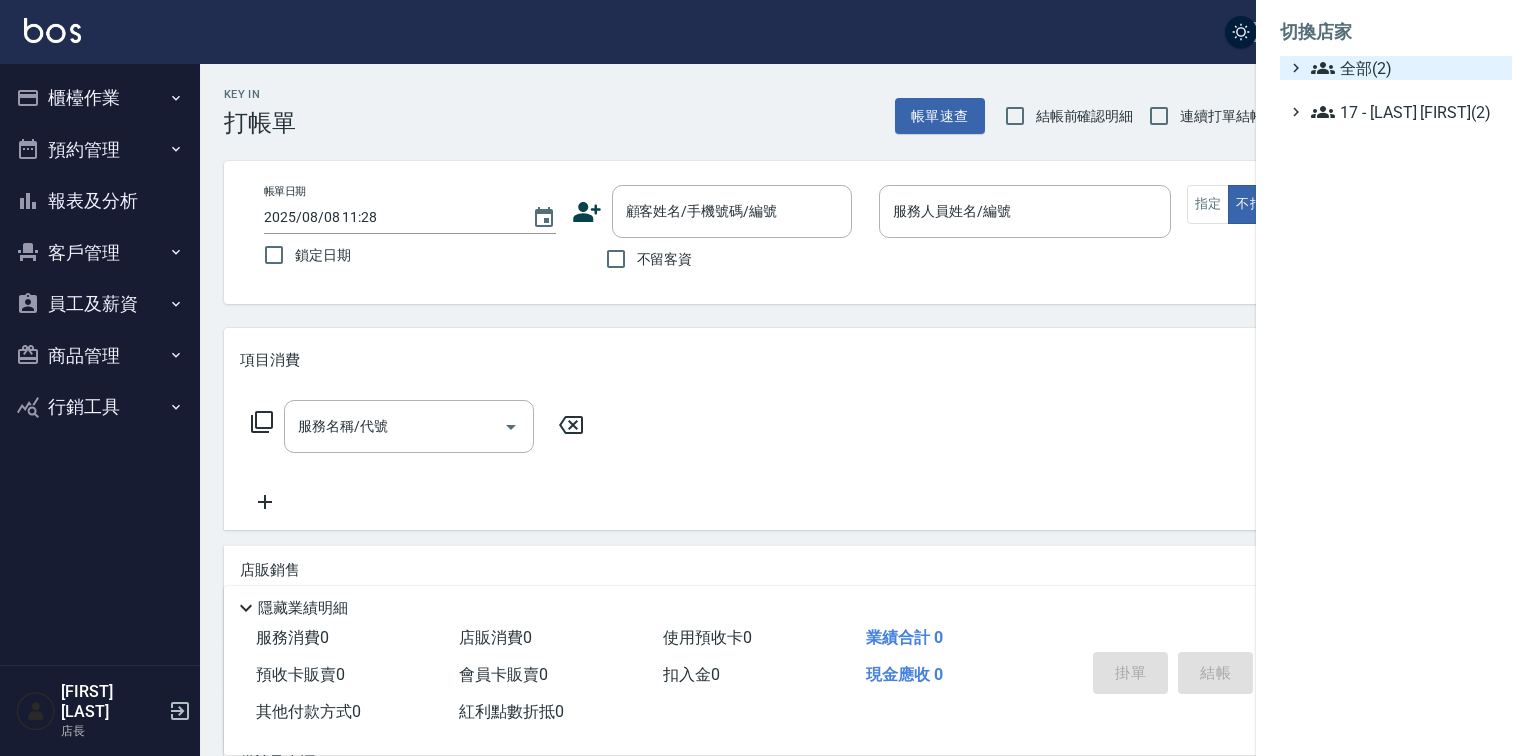 click on "全部(2)" at bounding box center (1407, 68) 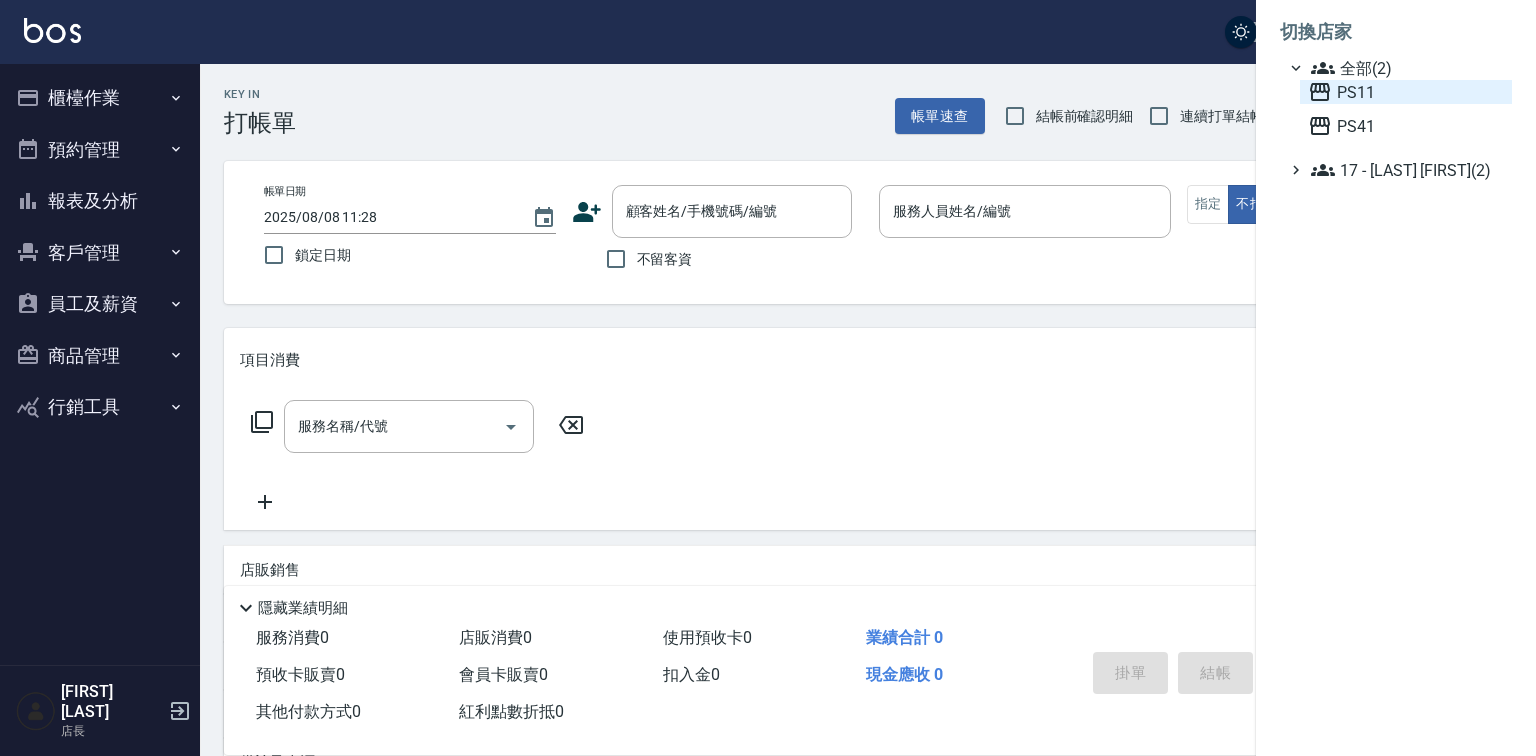 click on "PS11" at bounding box center (1406, 92) 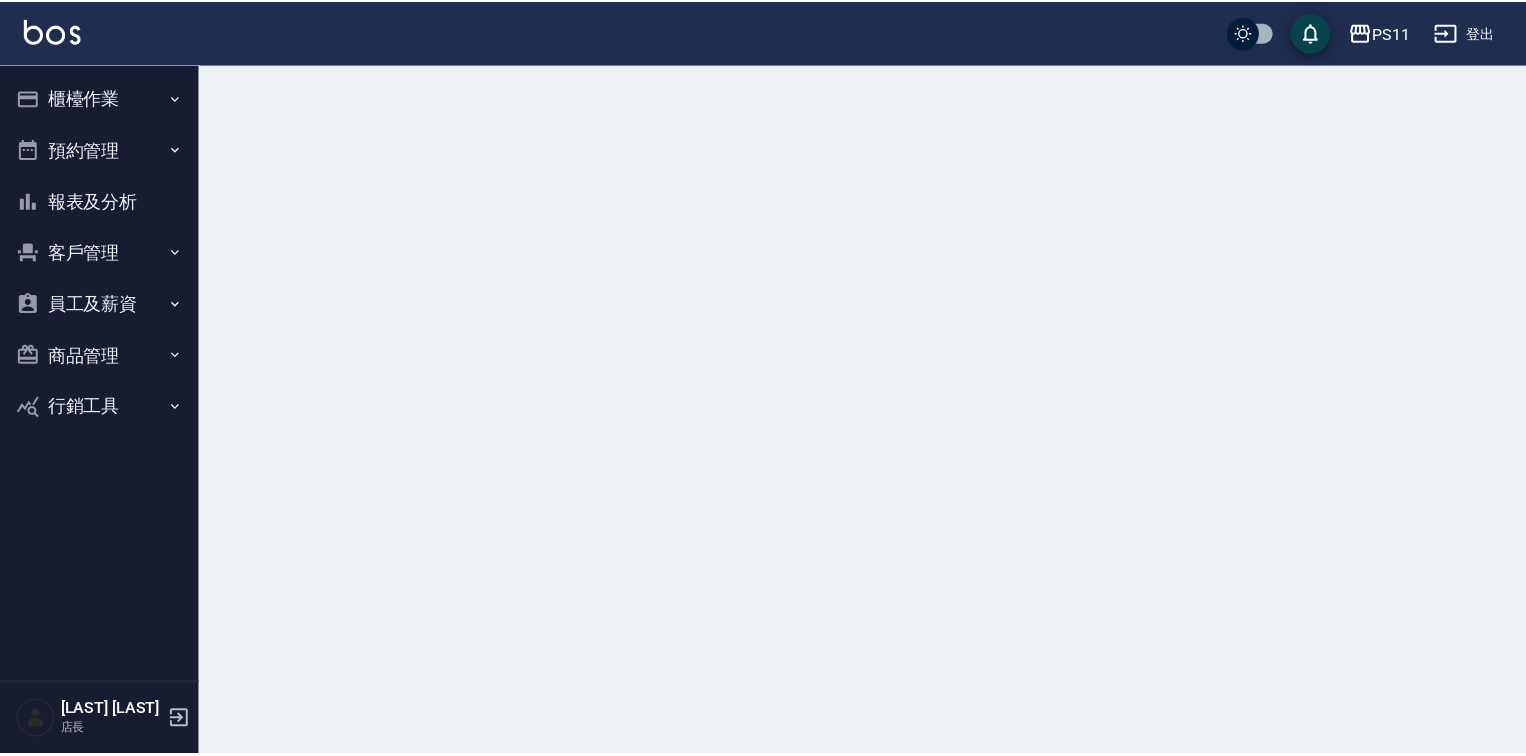scroll, scrollTop: 0, scrollLeft: 0, axis: both 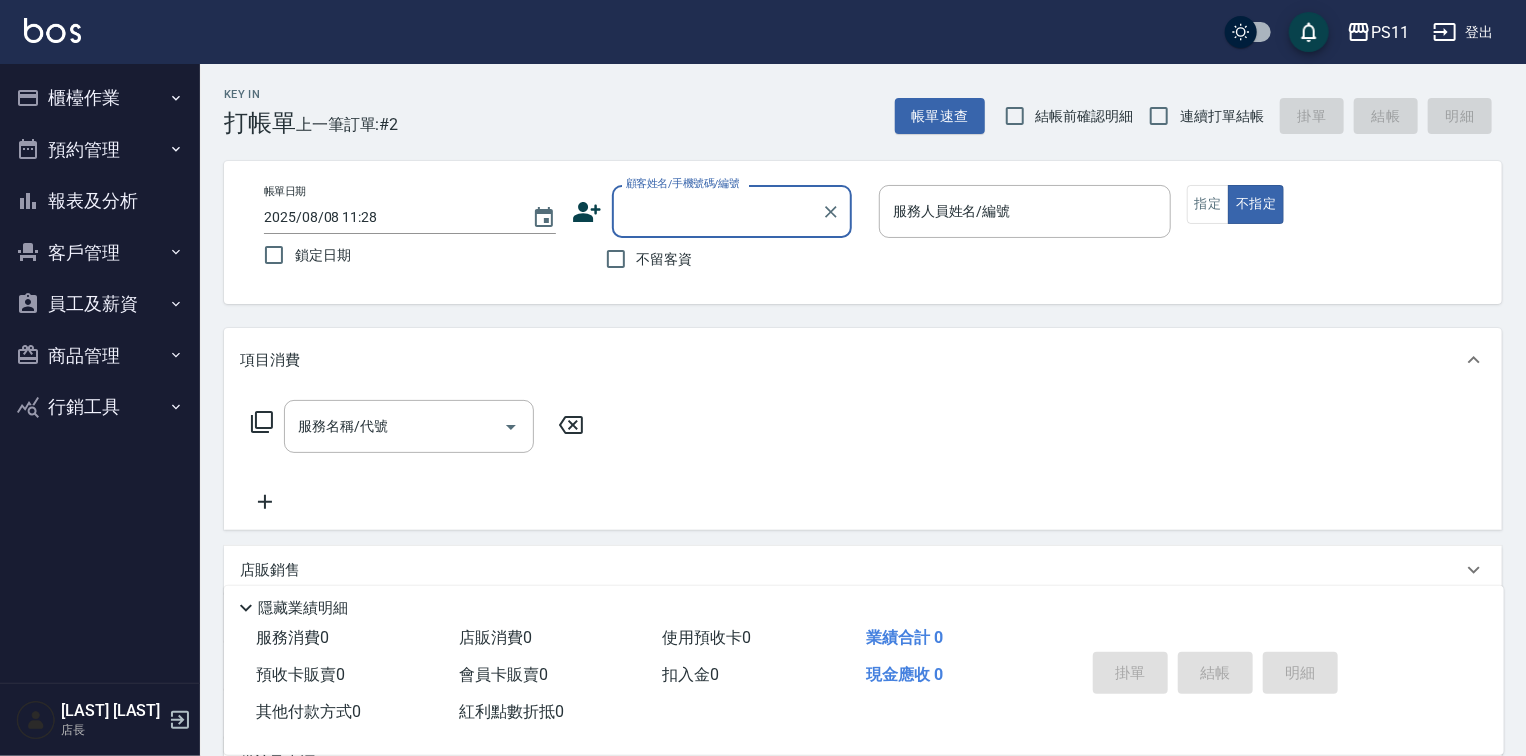 click on "員工及薪資" at bounding box center [100, 304] 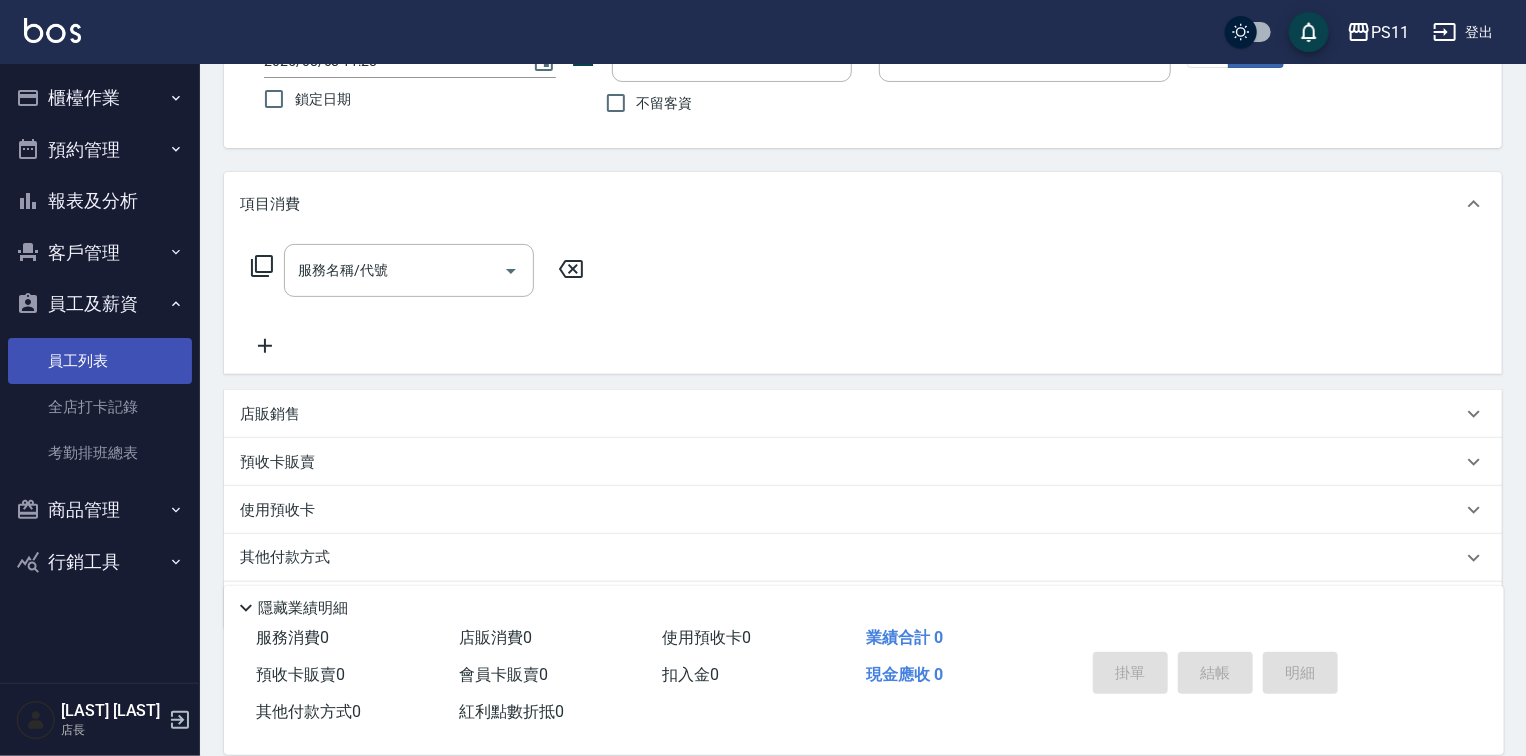 scroll, scrollTop: 160, scrollLeft: 0, axis: vertical 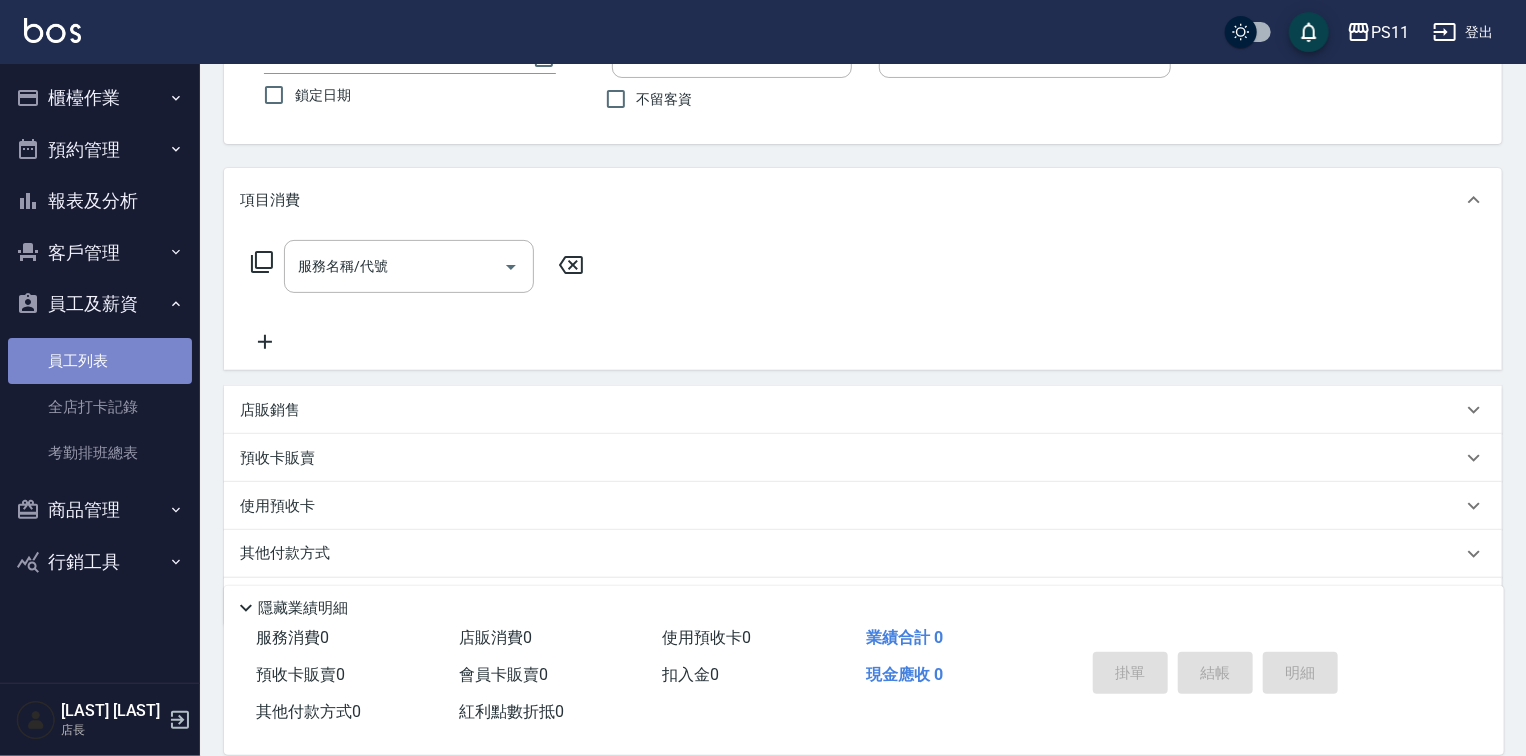 click on "員工列表" at bounding box center [100, 361] 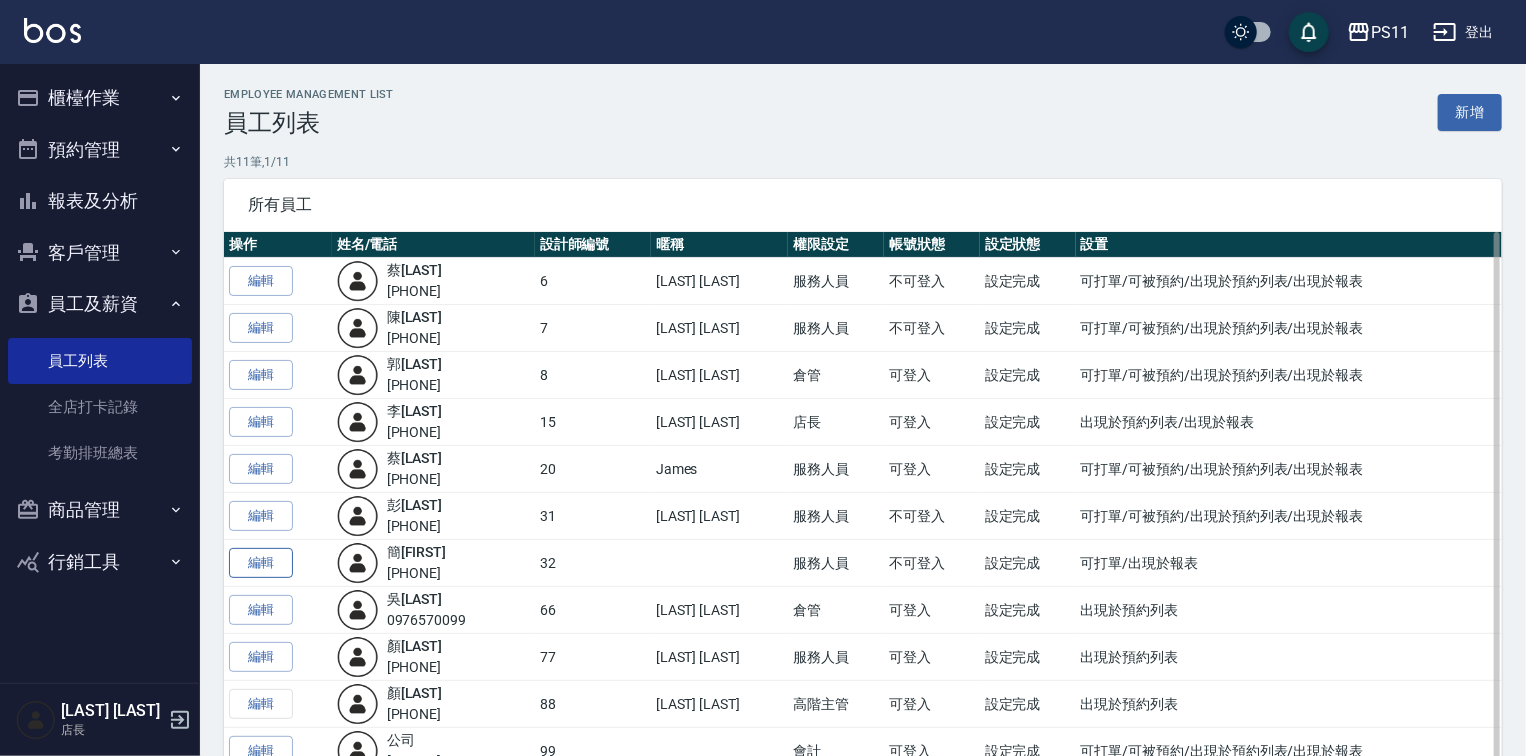 click on "編輯" at bounding box center [261, 563] 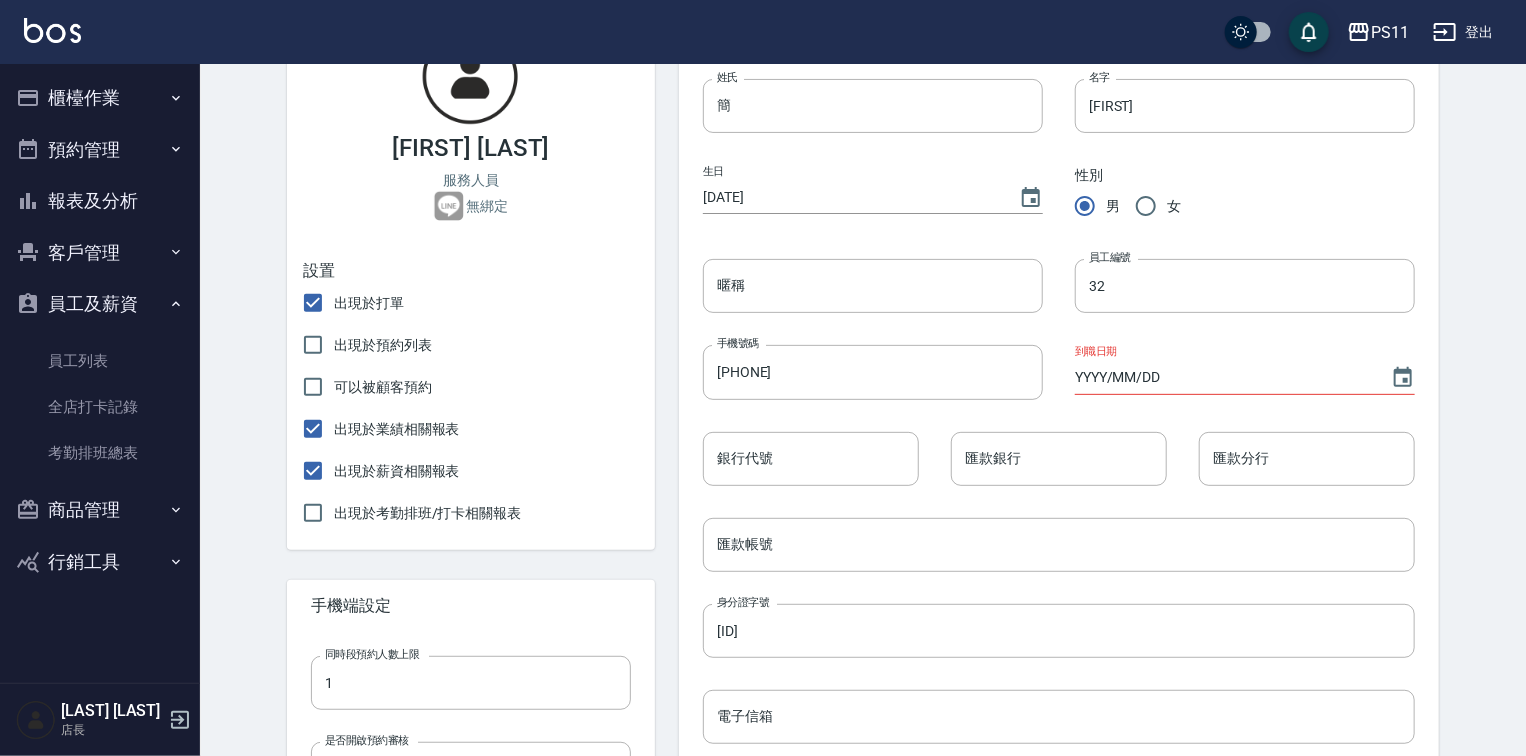 scroll, scrollTop: 128, scrollLeft: 0, axis: vertical 